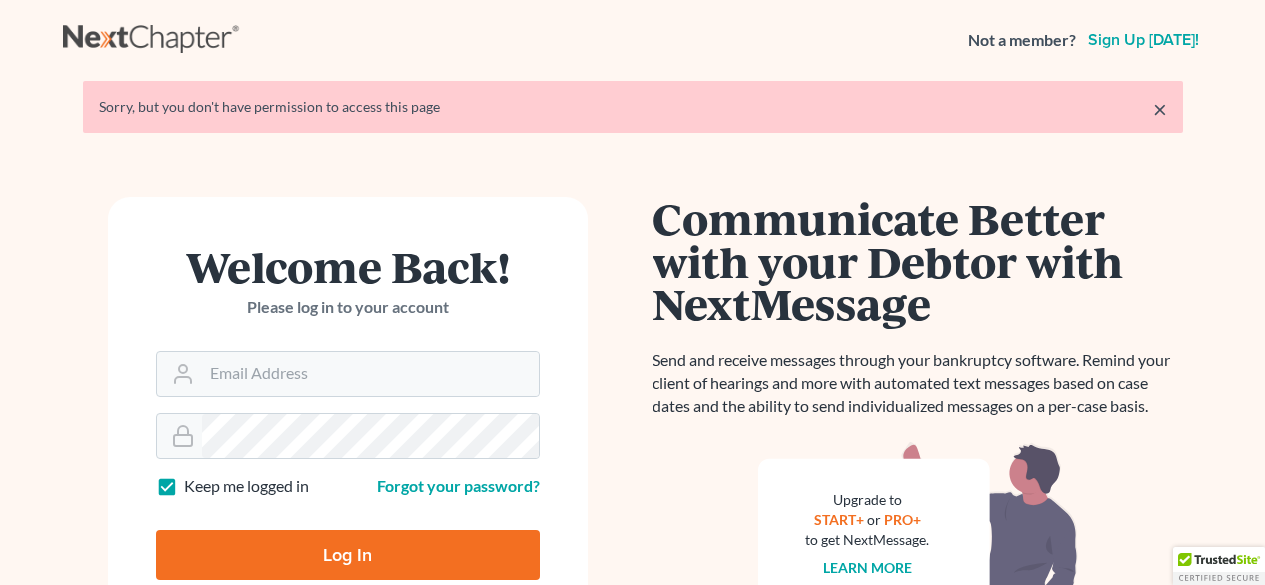 scroll, scrollTop: 0, scrollLeft: 0, axis: both 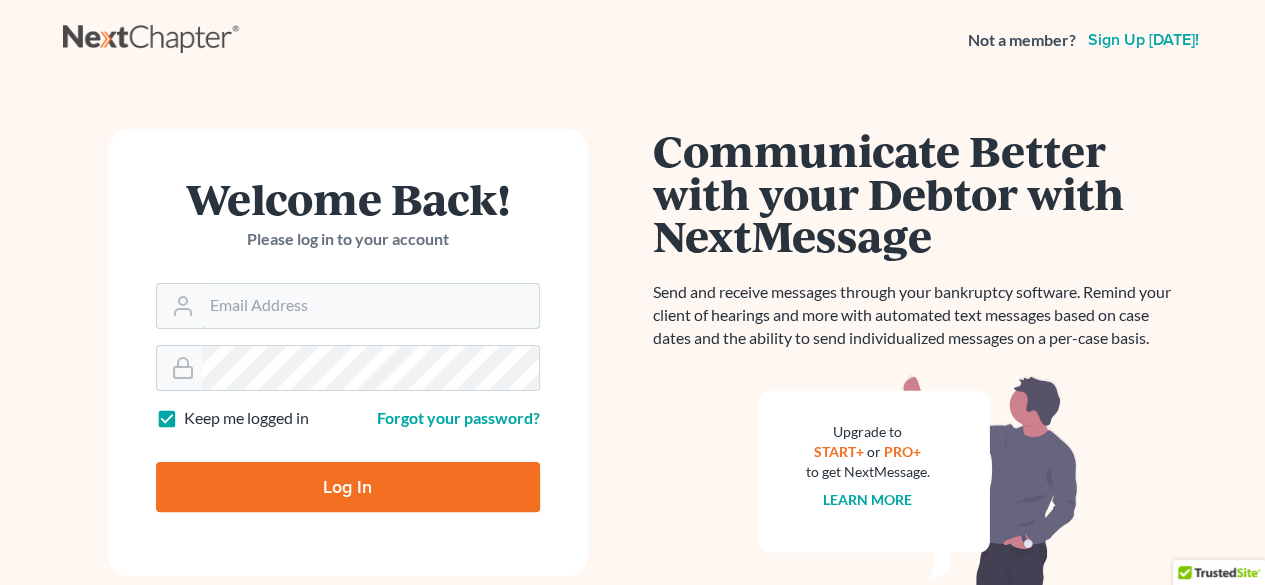 type on "[EMAIL_ADDRESS][DOMAIN_NAME]" 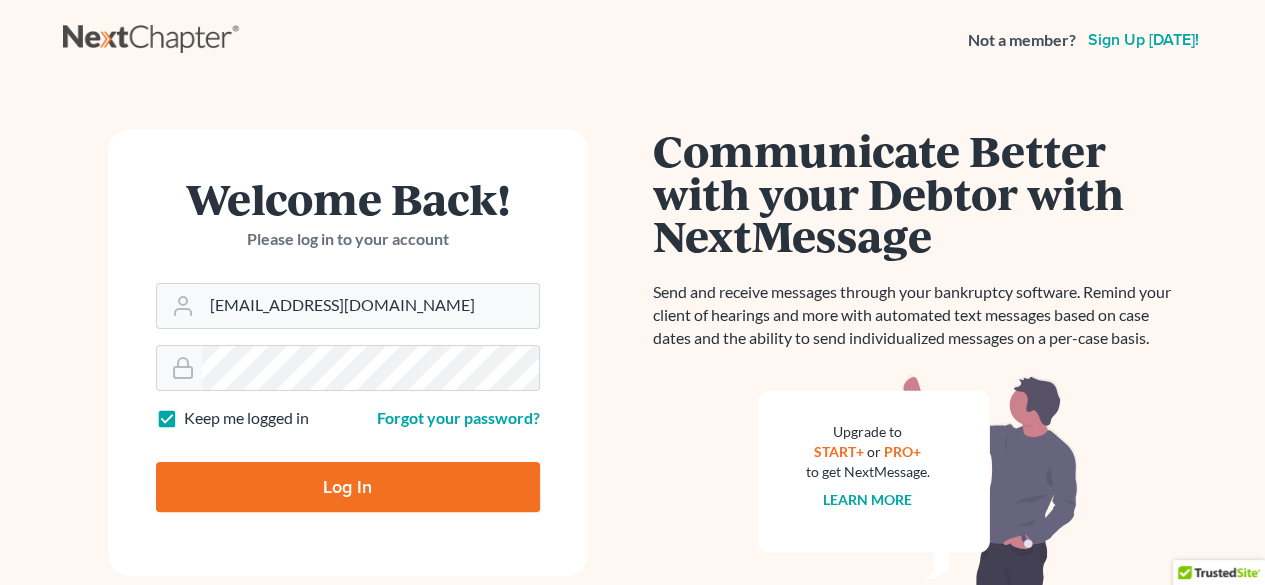 click on "Log In" at bounding box center (348, 487) 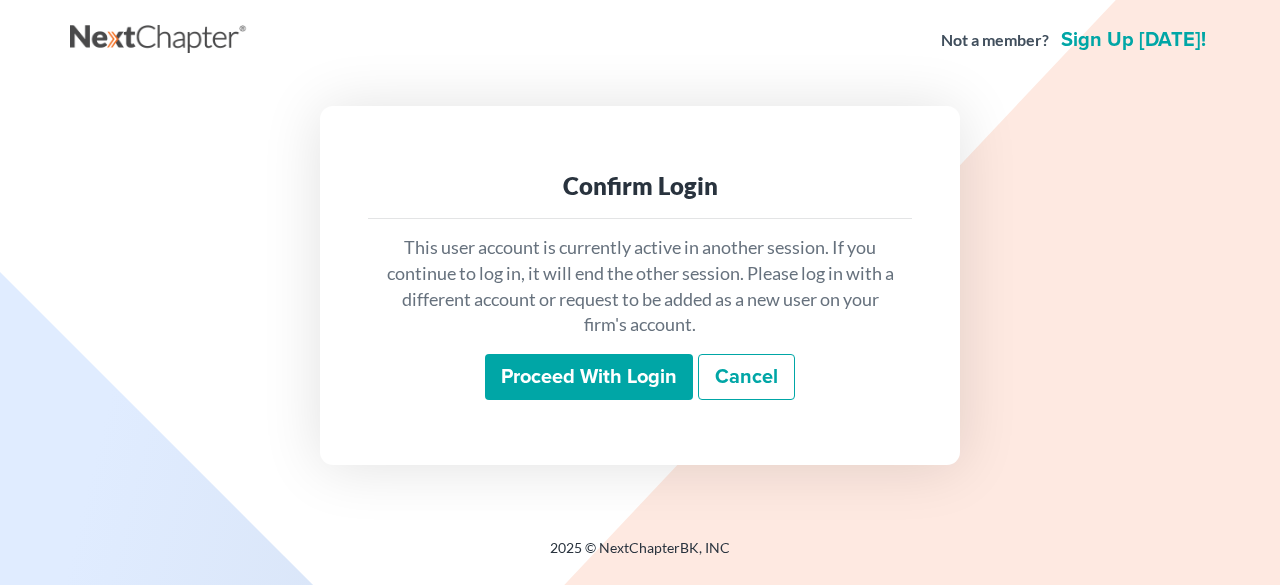 scroll, scrollTop: 0, scrollLeft: 0, axis: both 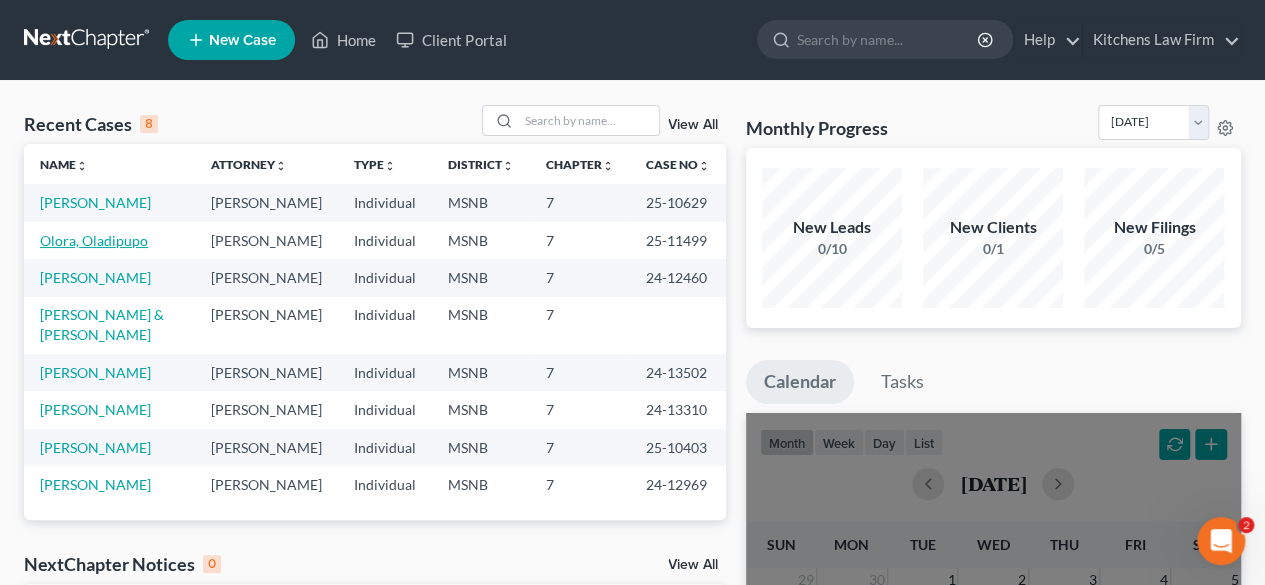click on "Olora, Oladipupo" at bounding box center [94, 240] 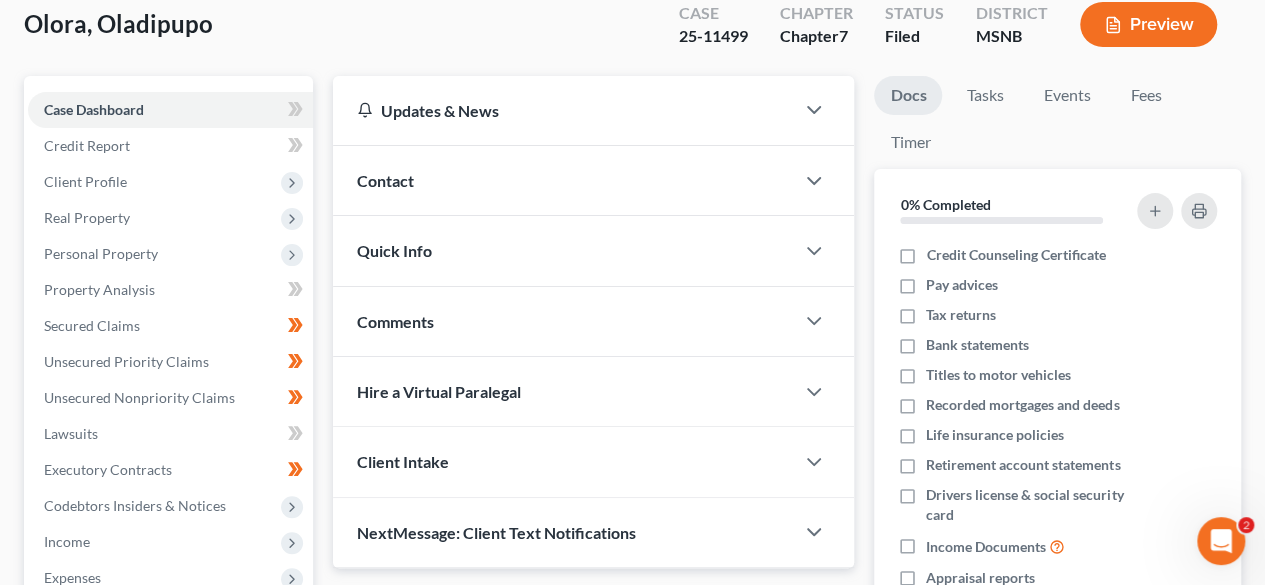 scroll, scrollTop: 125, scrollLeft: 0, axis: vertical 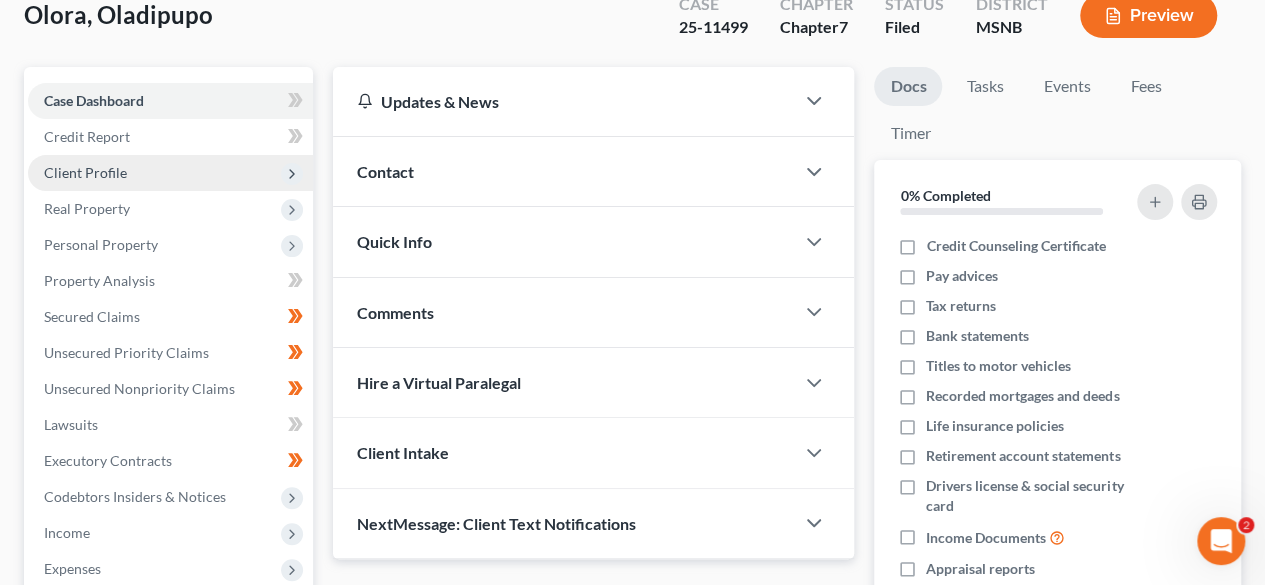 click on "Client Profile" at bounding box center [170, 173] 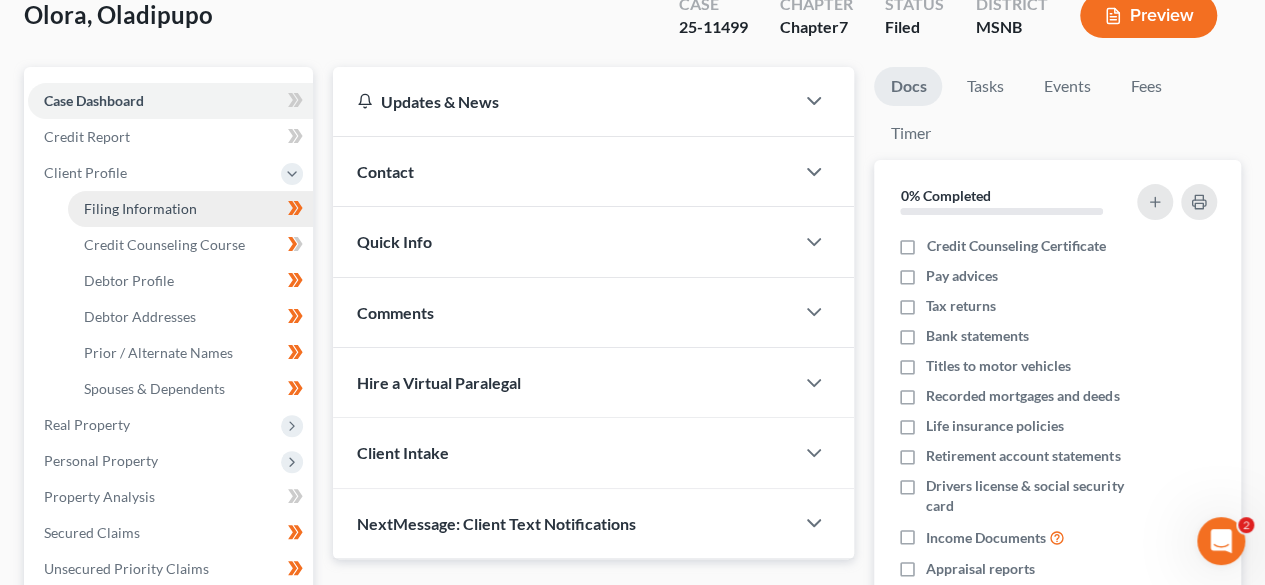 drag, startPoint x: 208, startPoint y: 208, endPoint x: 224, endPoint y: 207, distance: 16.03122 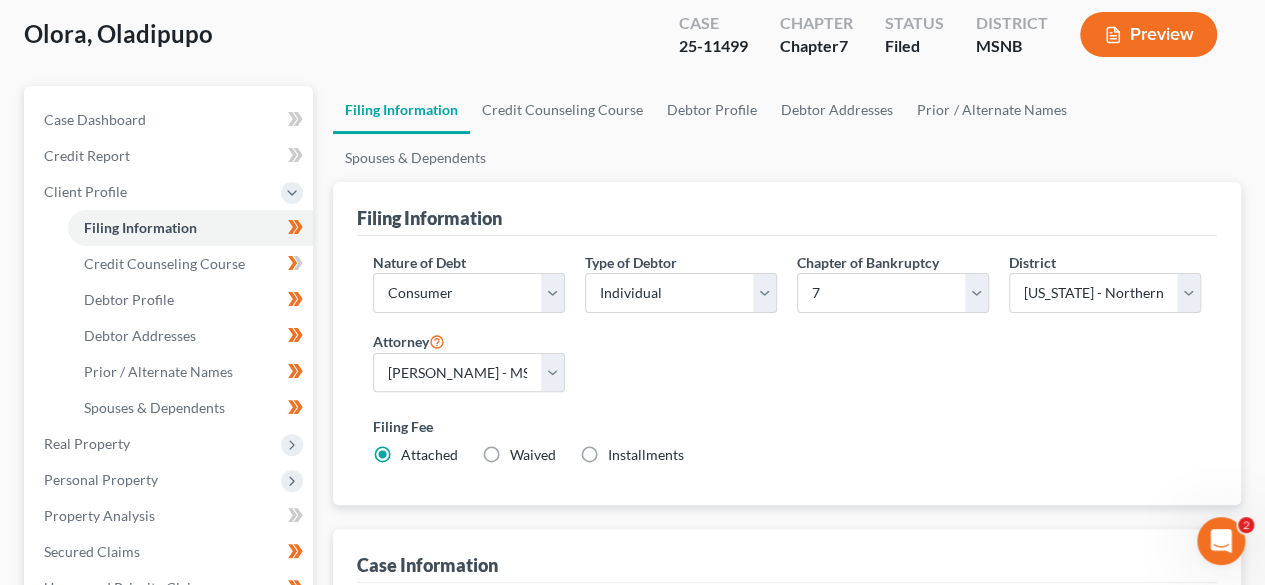 scroll, scrollTop: 112, scrollLeft: 0, axis: vertical 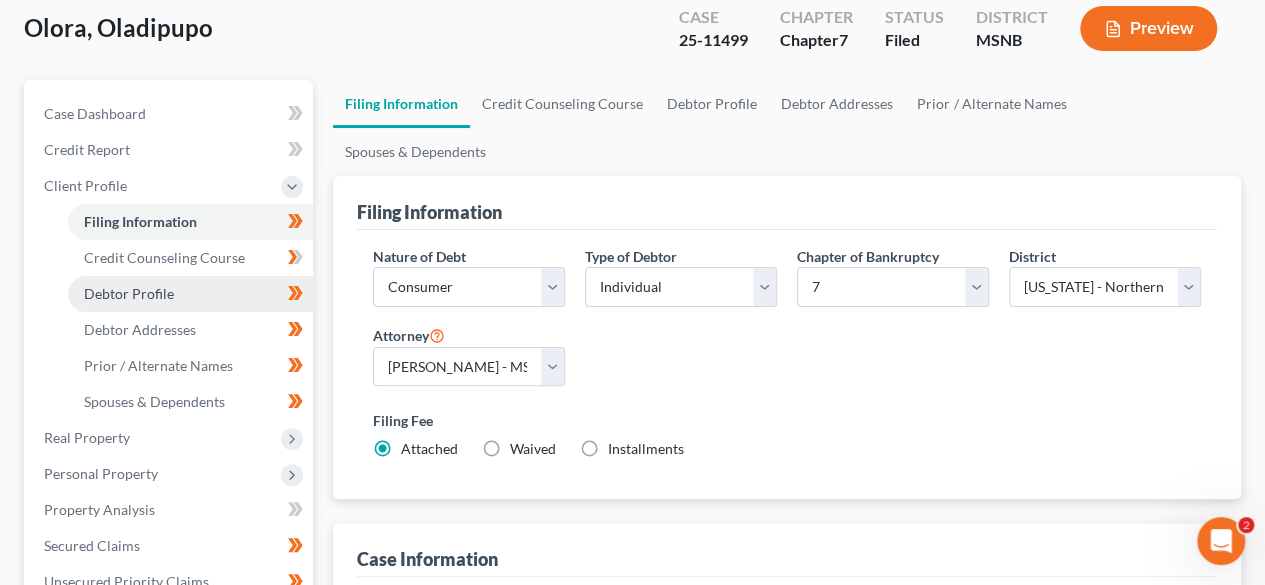 click on "Debtor Profile" at bounding box center [190, 294] 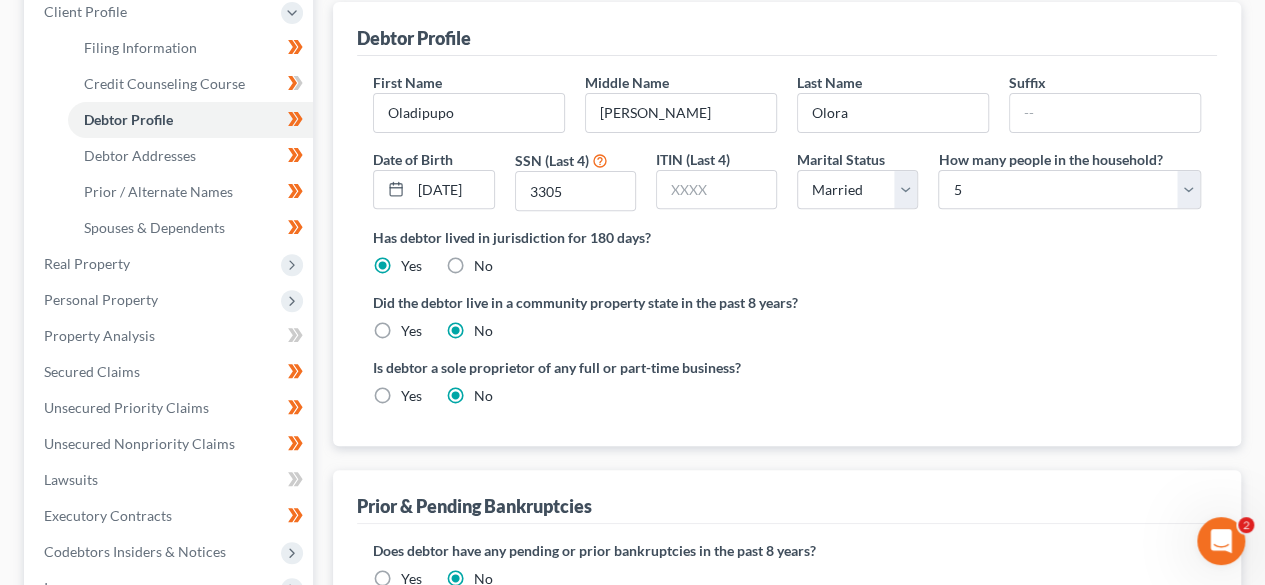 scroll, scrollTop: 289, scrollLeft: 0, axis: vertical 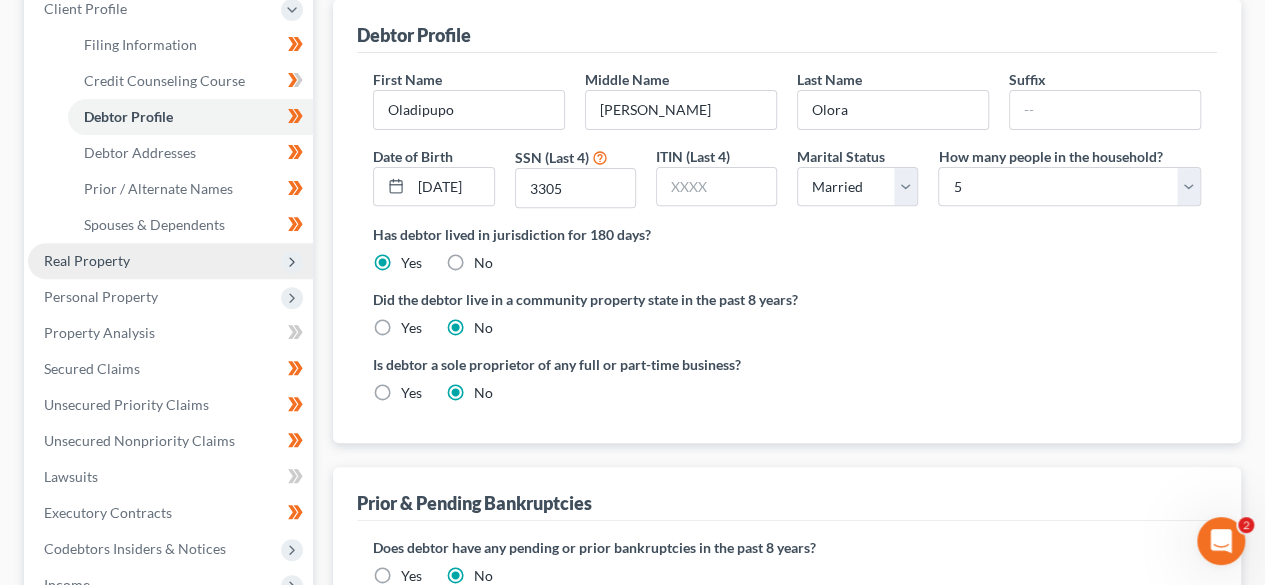 click on "Real Property" at bounding box center (170, 261) 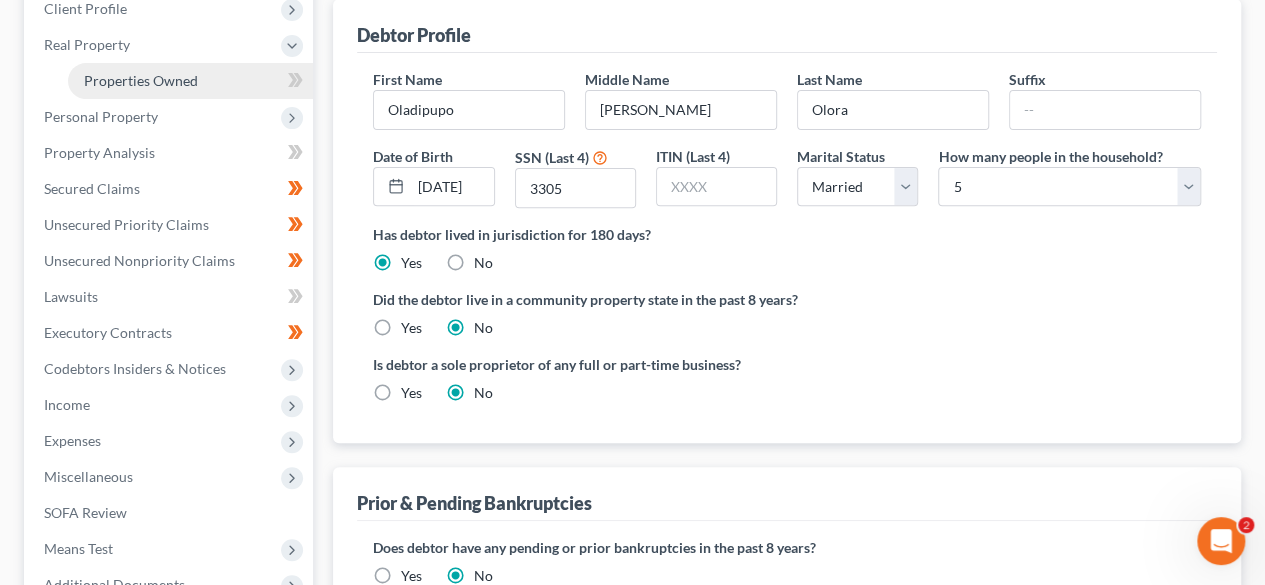 click on "Properties Owned" at bounding box center (141, 80) 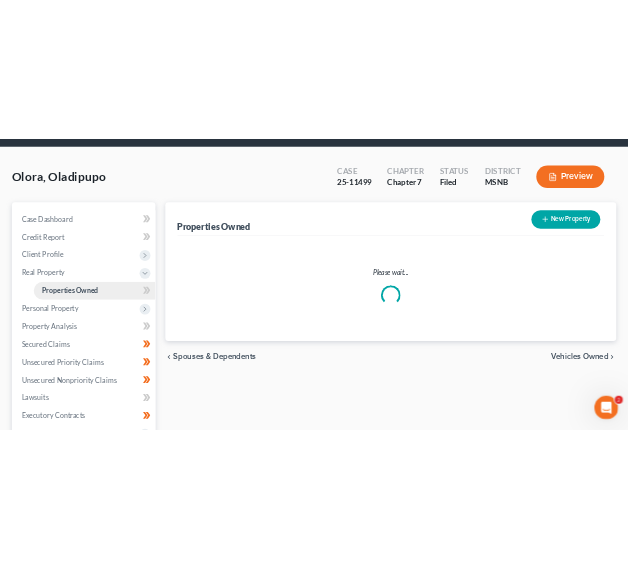 scroll, scrollTop: 0, scrollLeft: 0, axis: both 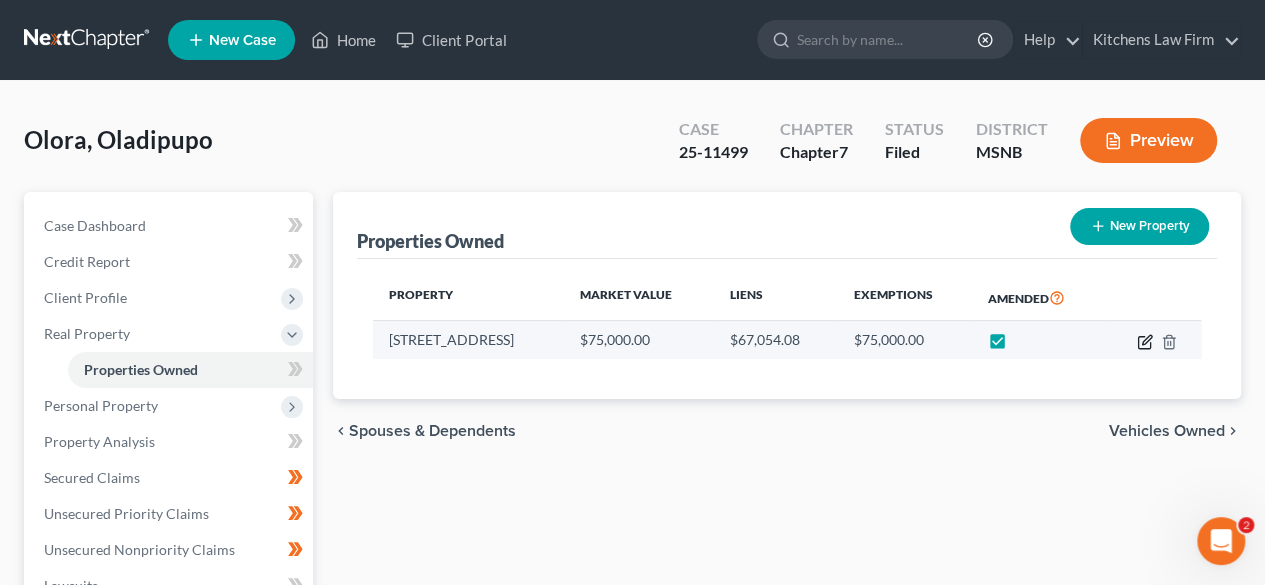 click 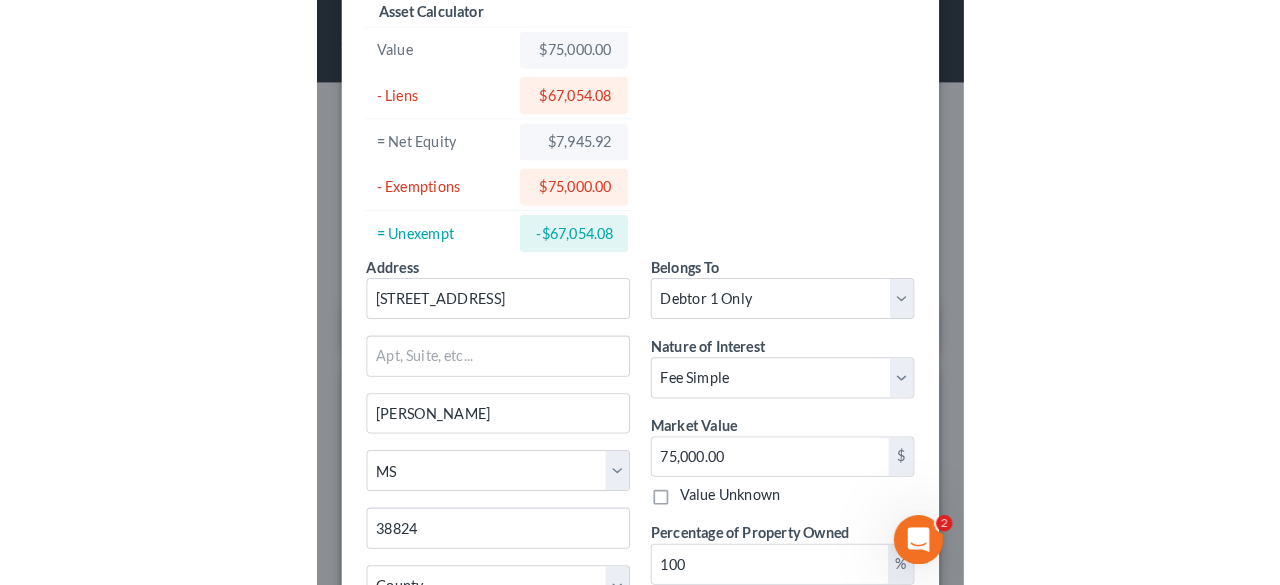 scroll, scrollTop: 96, scrollLeft: 0, axis: vertical 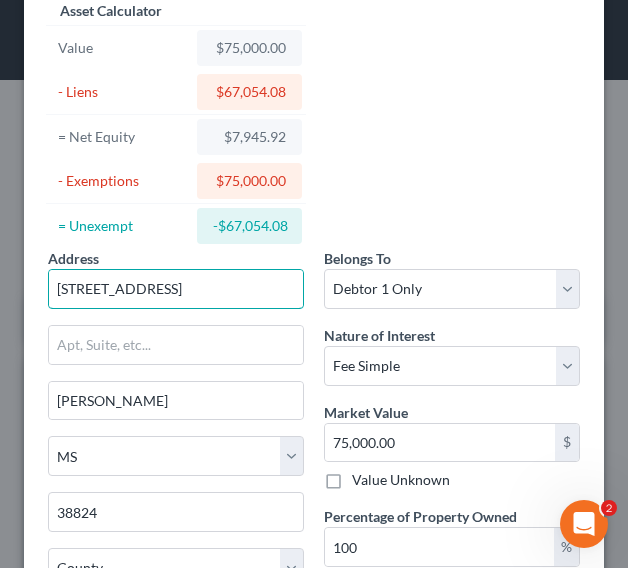 drag, startPoint x: 176, startPoint y: 294, endPoint x: 27, endPoint y: 283, distance: 149.40549 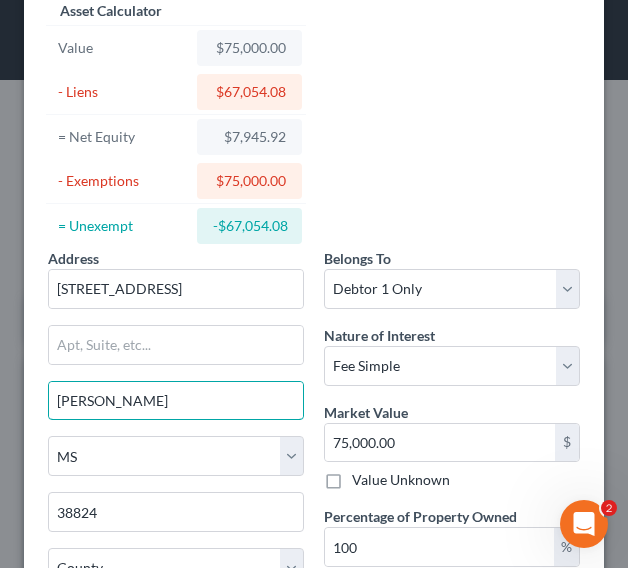 drag, startPoint x: 135, startPoint y: 402, endPoint x: -4, endPoint y: 419, distance: 140.0357 